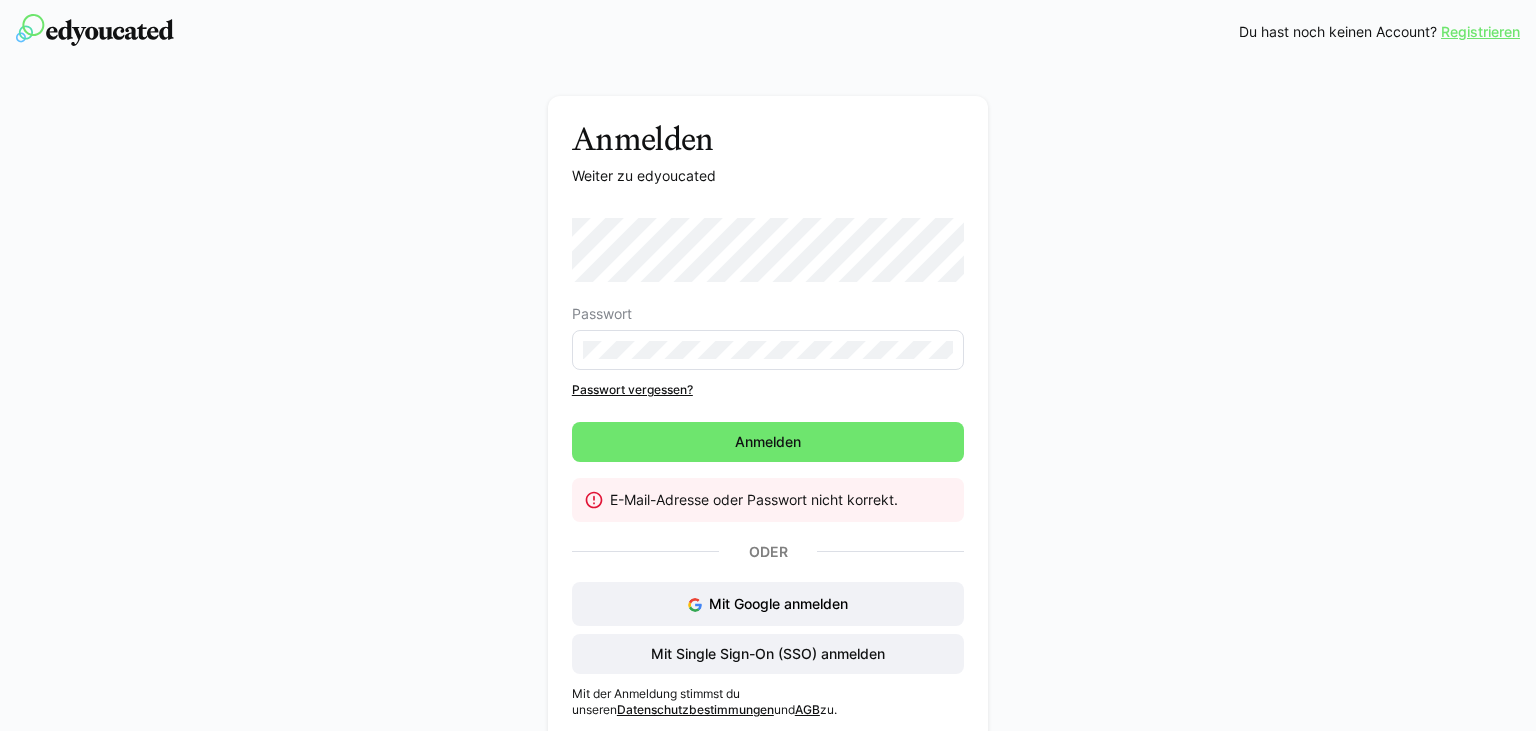 scroll, scrollTop: 20, scrollLeft: 0, axis: vertical 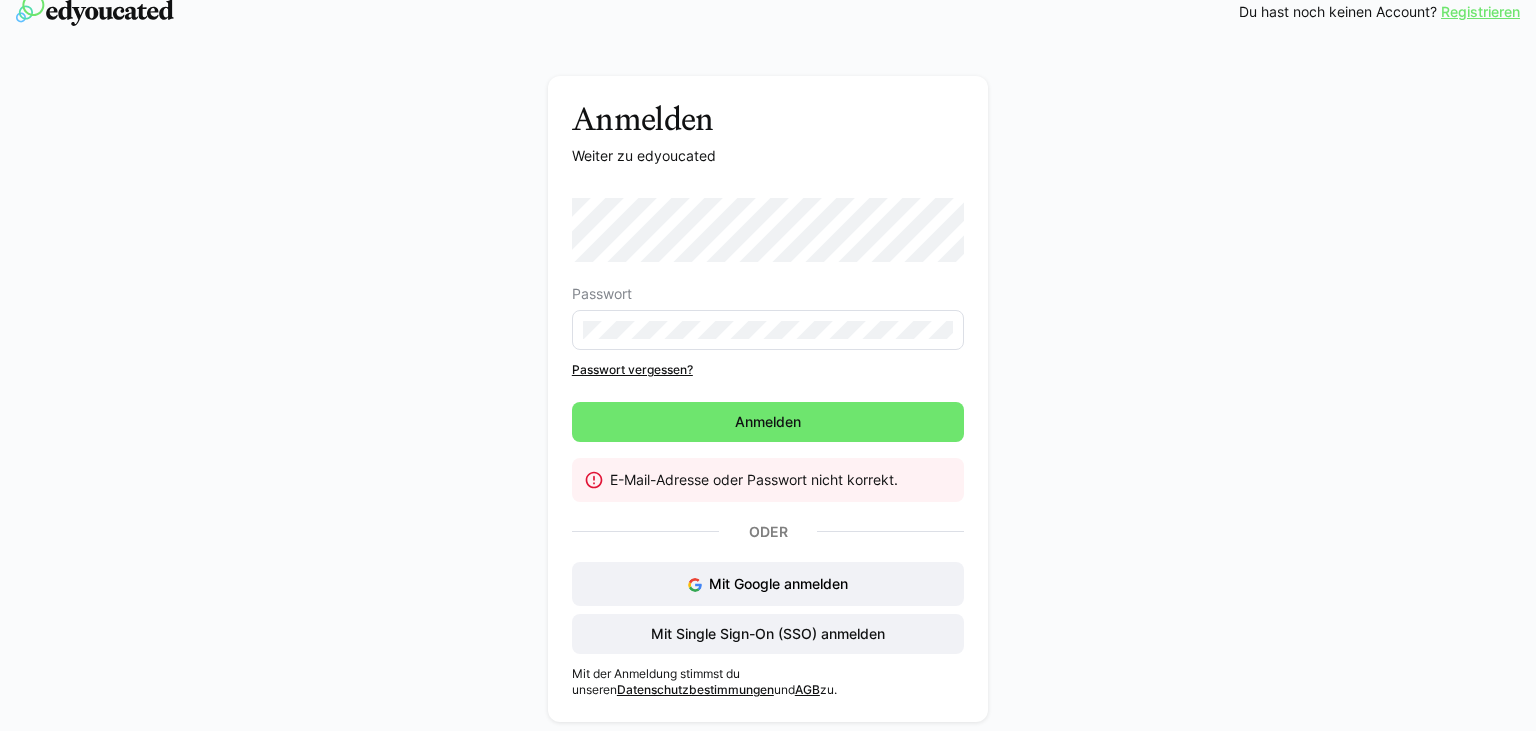 click on "Passwort vergessen?" 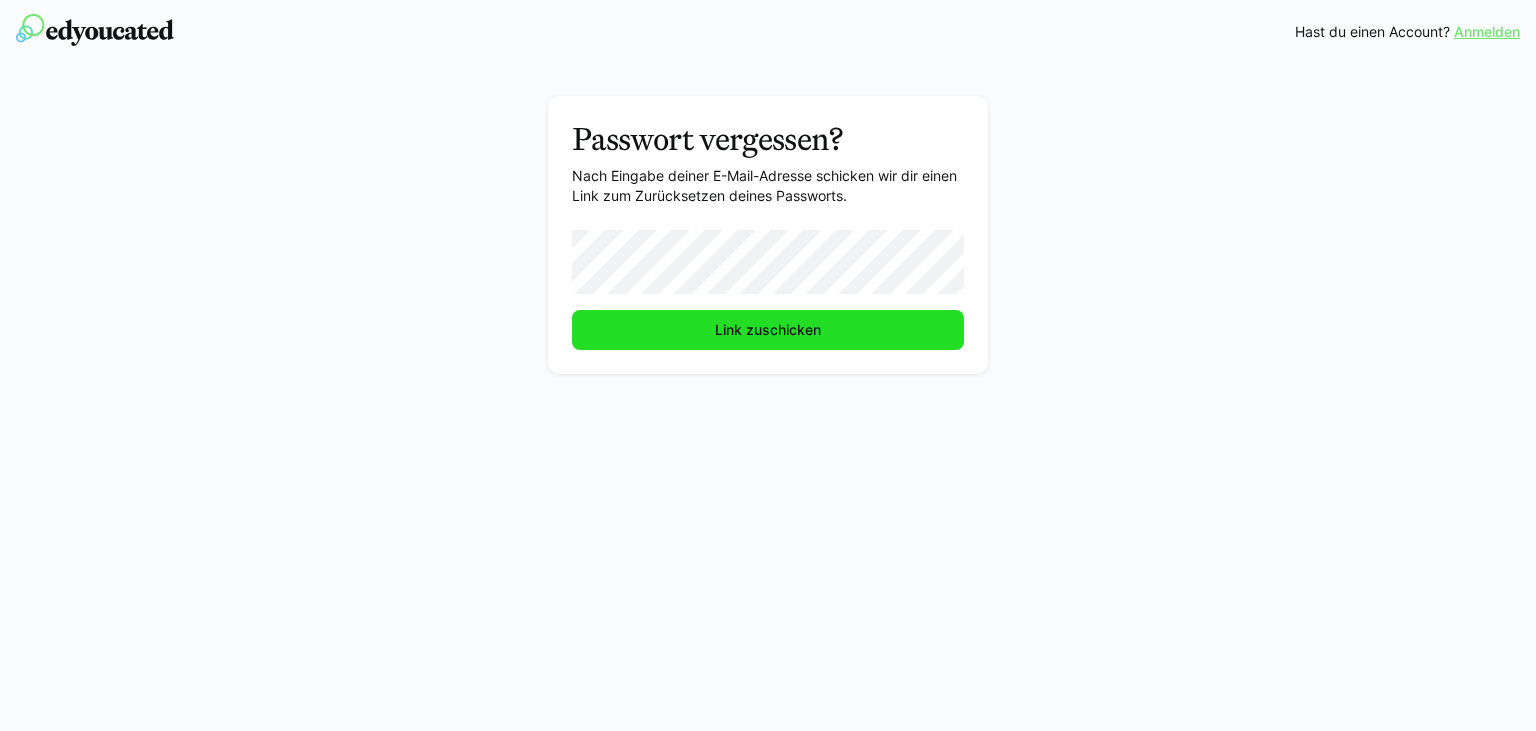 click on "Link zuschicken" 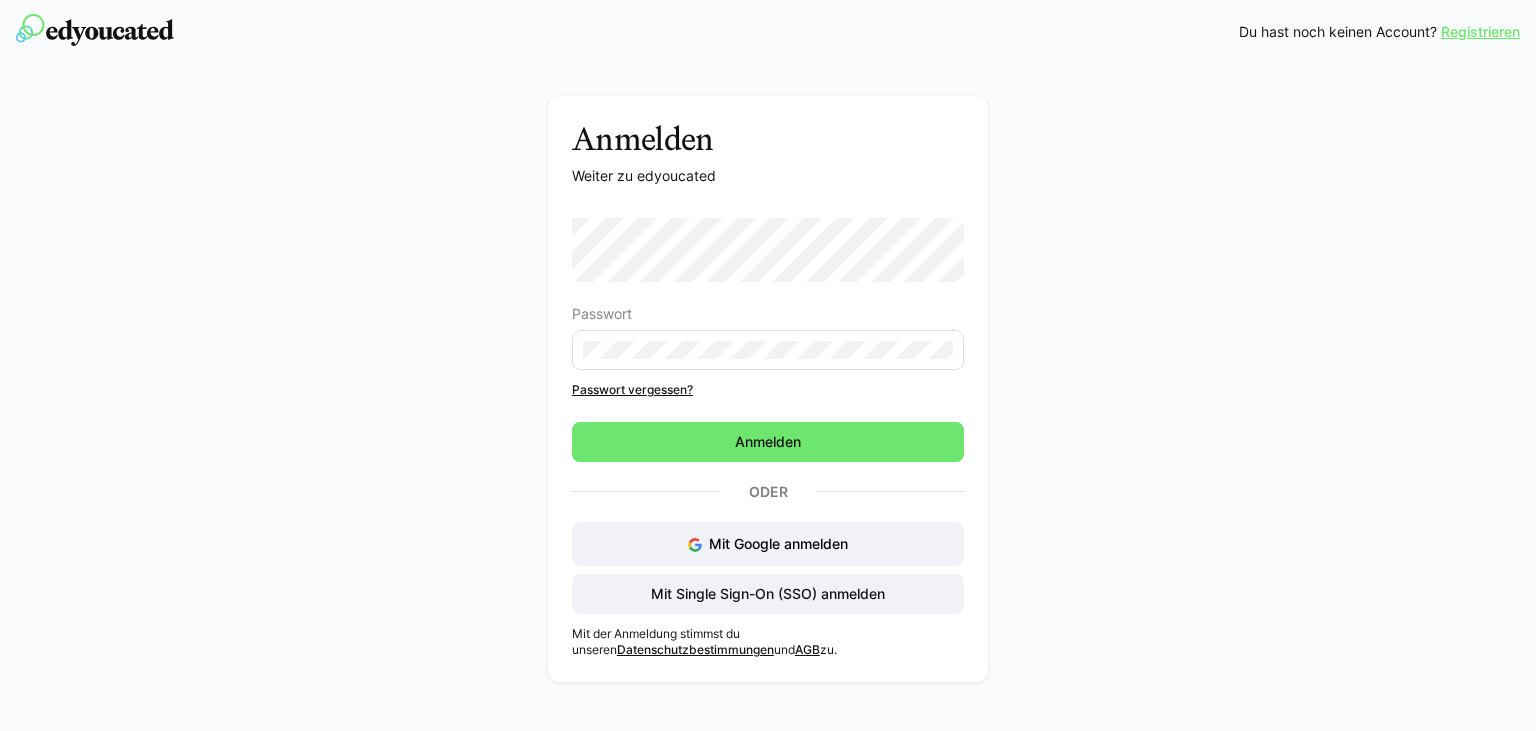 scroll, scrollTop: 0, scrollLeft: 0, axis: both 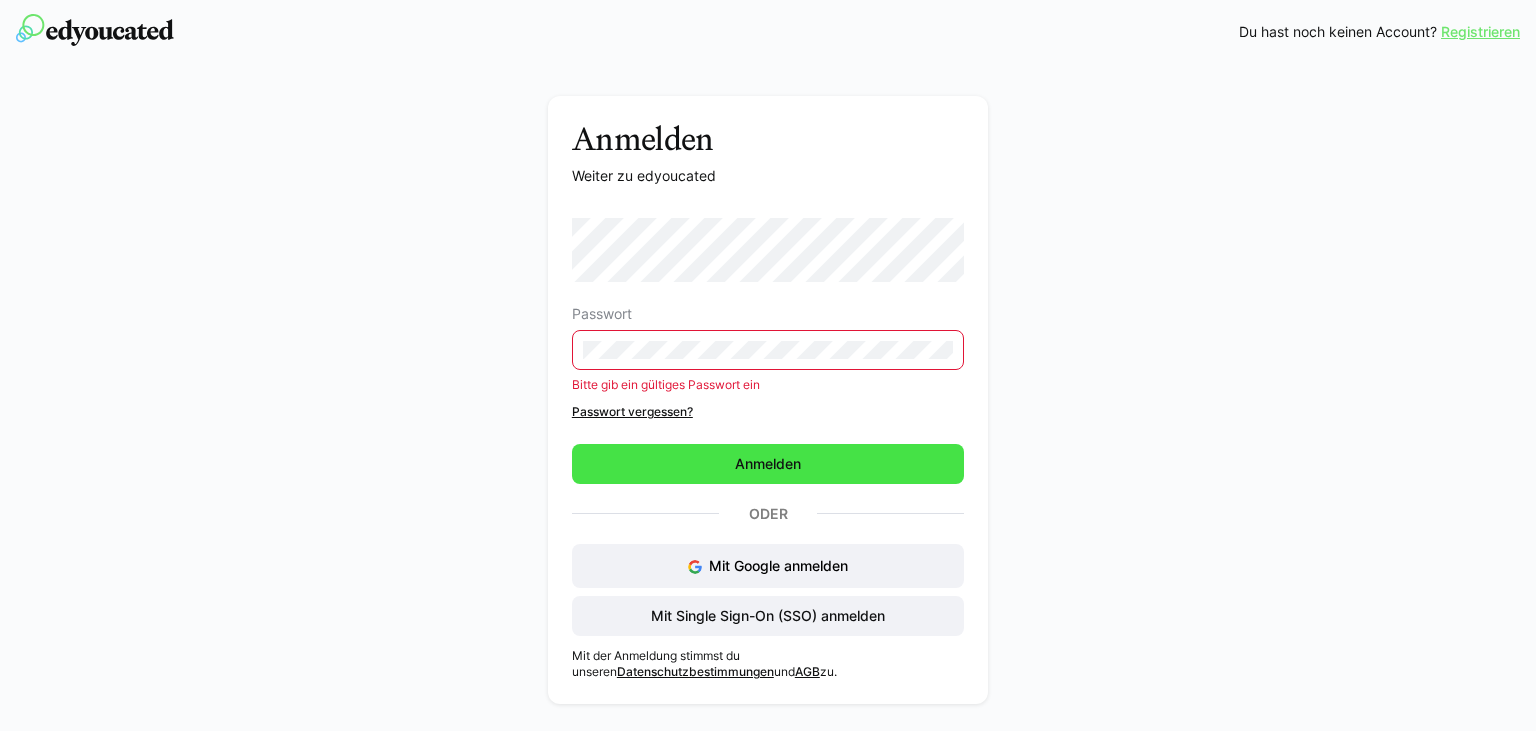 click on "Passwort Bitte gib ein gültiges Passwort ein Passwort vergessen? [GEOGRAPHIC_DATA]" 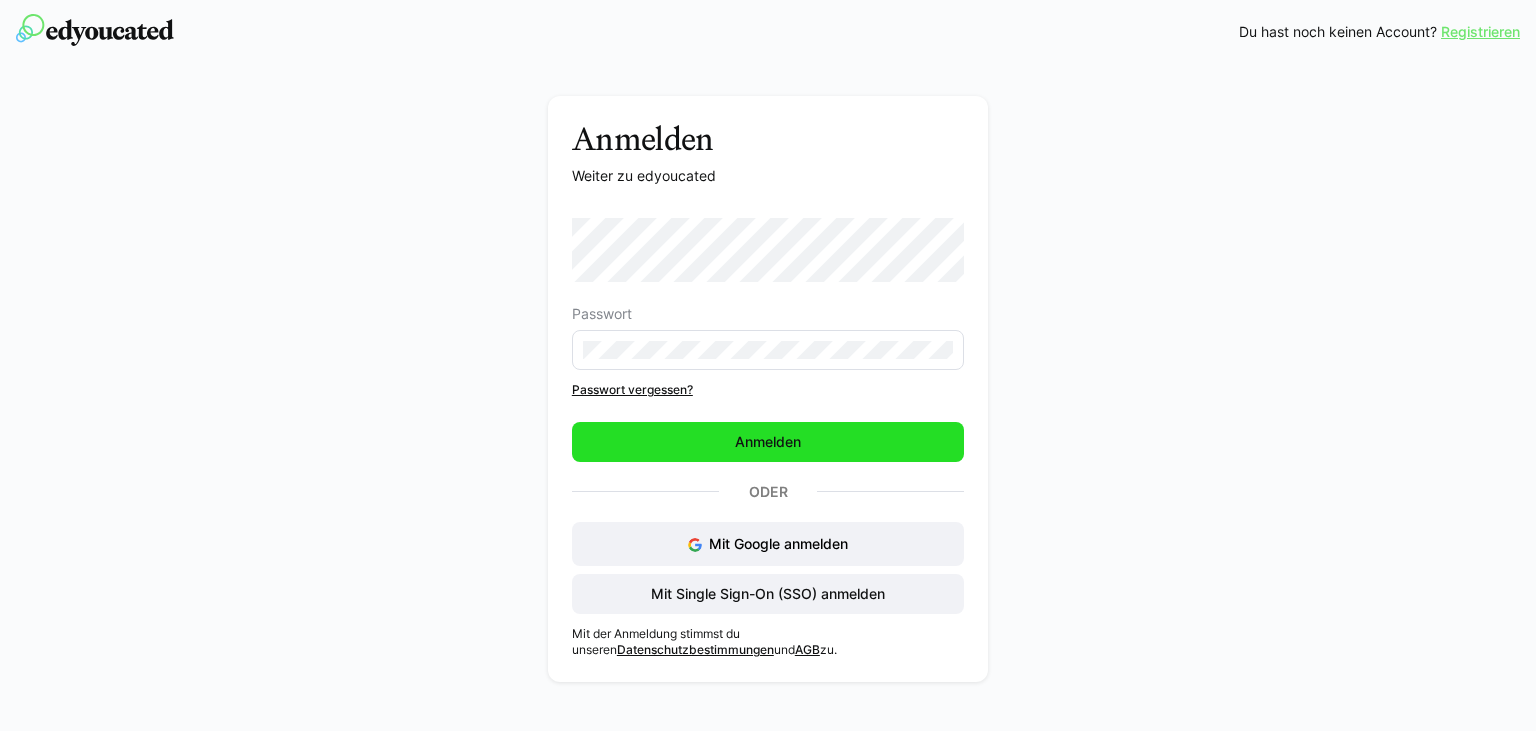 click on "Anmelden" 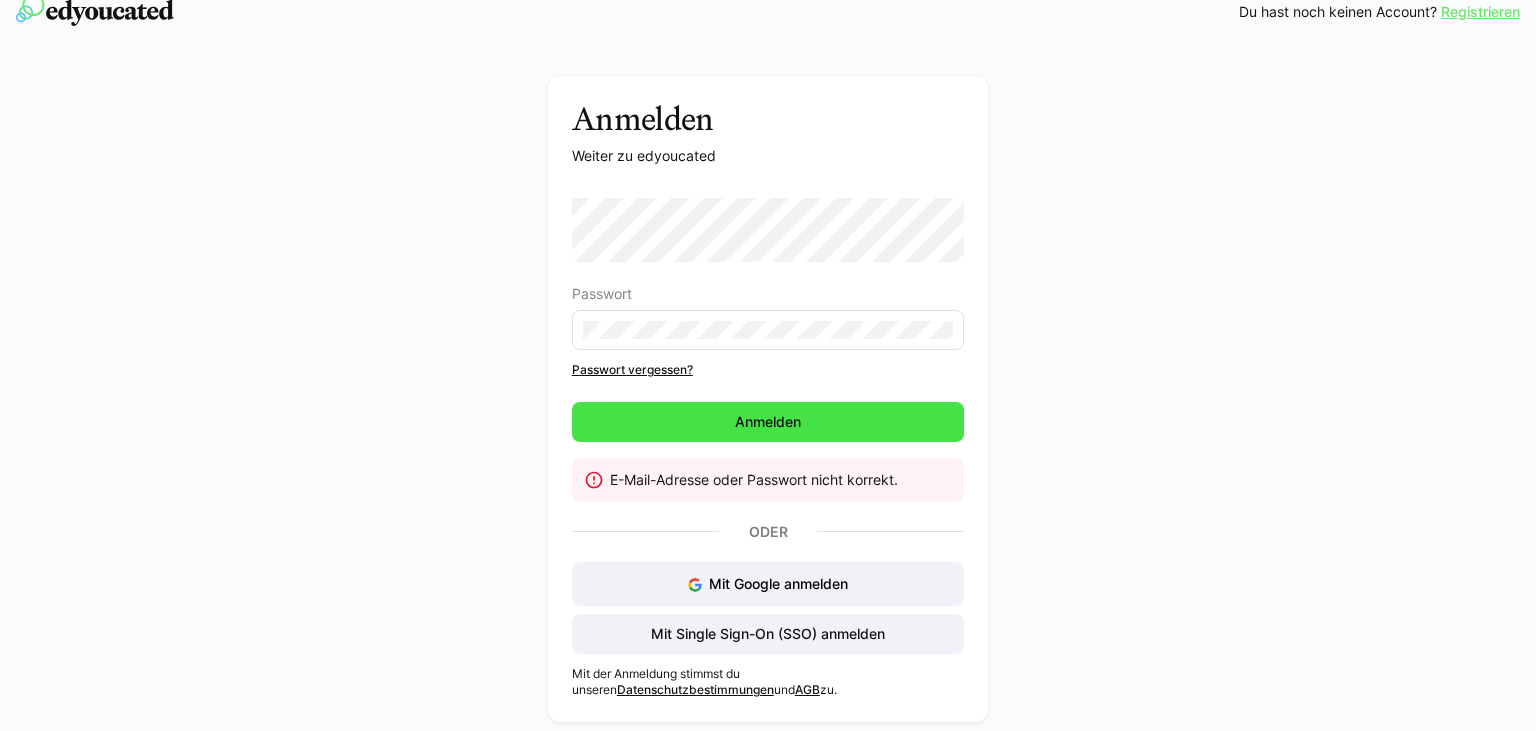 scroll, scrollTop: 0, scrollLeft: 0, axis: both 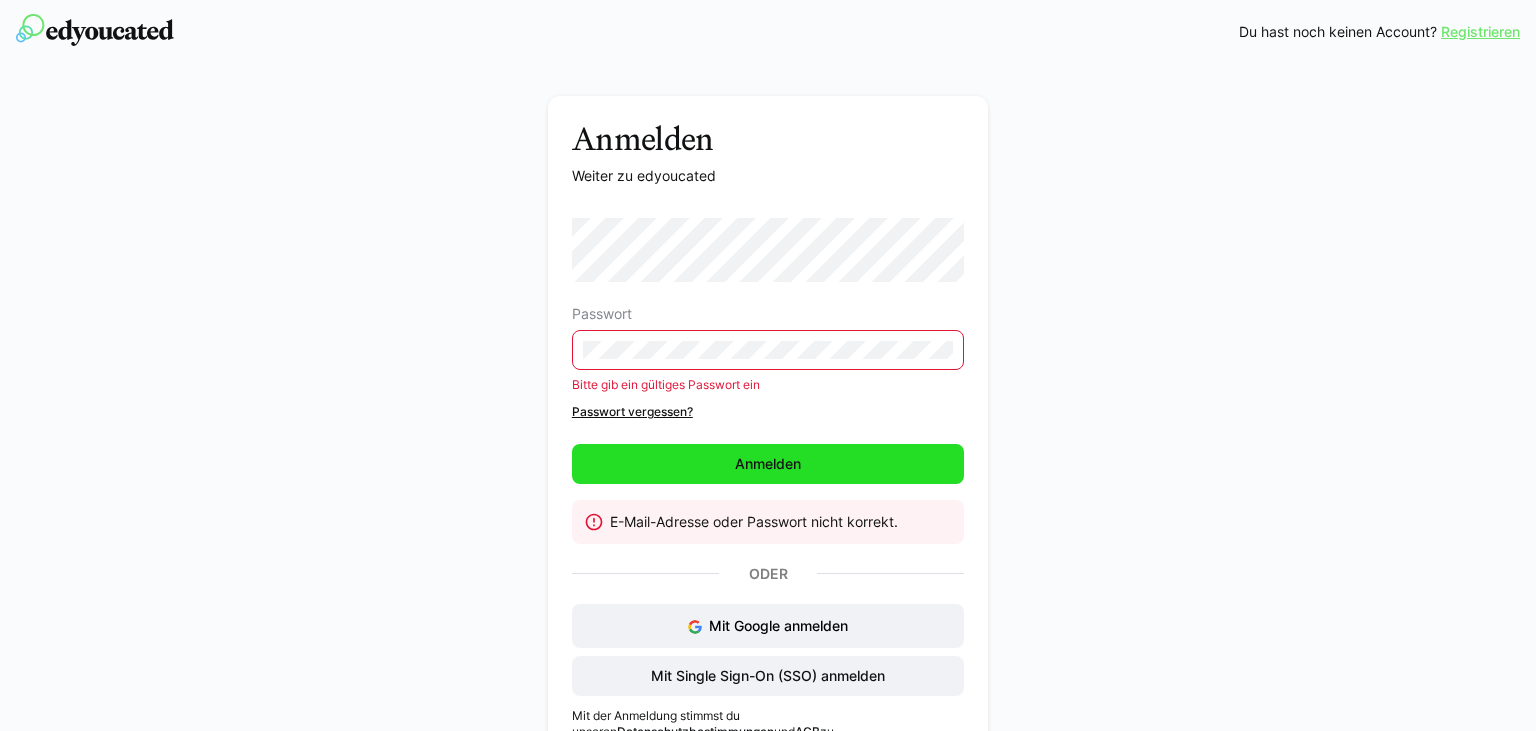 click on "Anmelden" 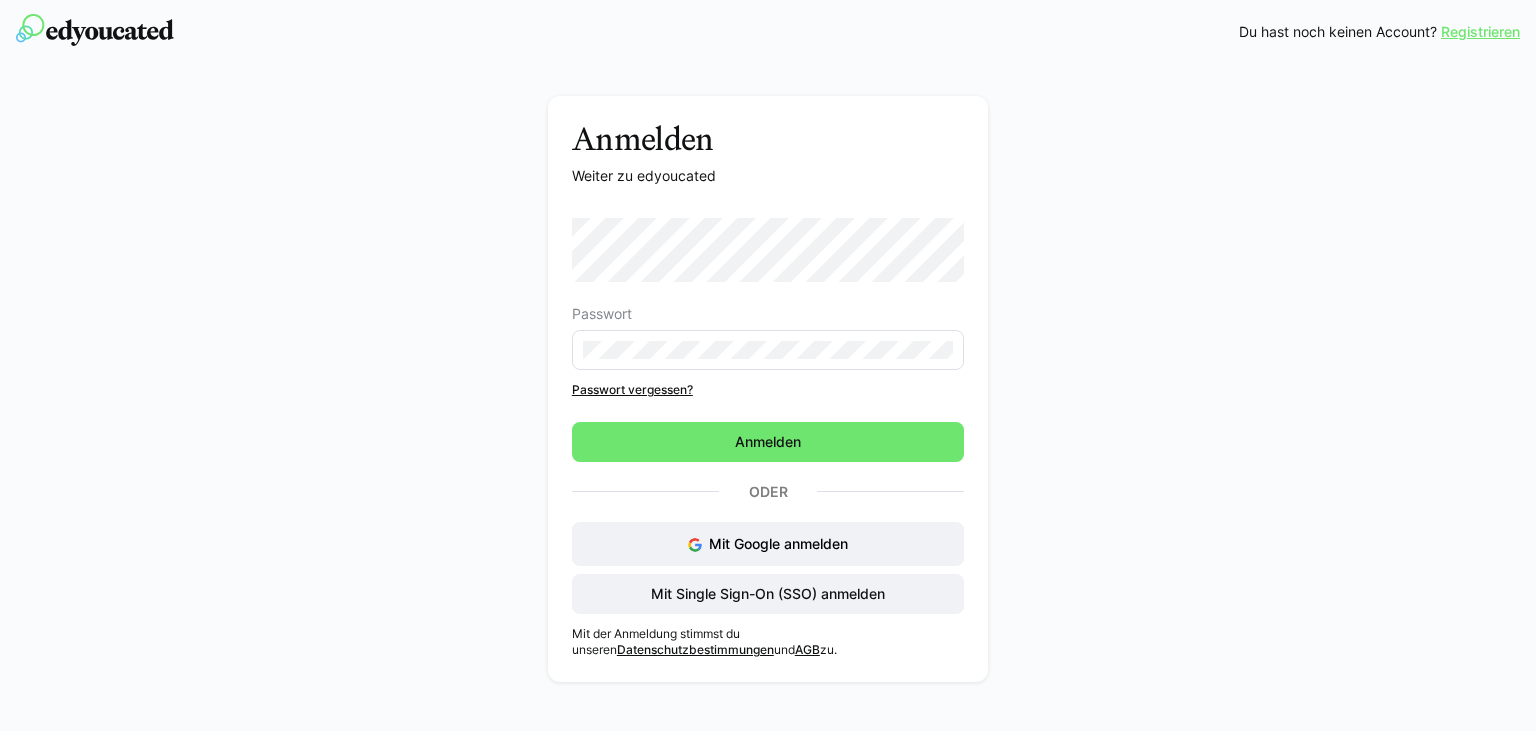 scroll, scrollTop: 0, scrollLeft: 0, axis: both 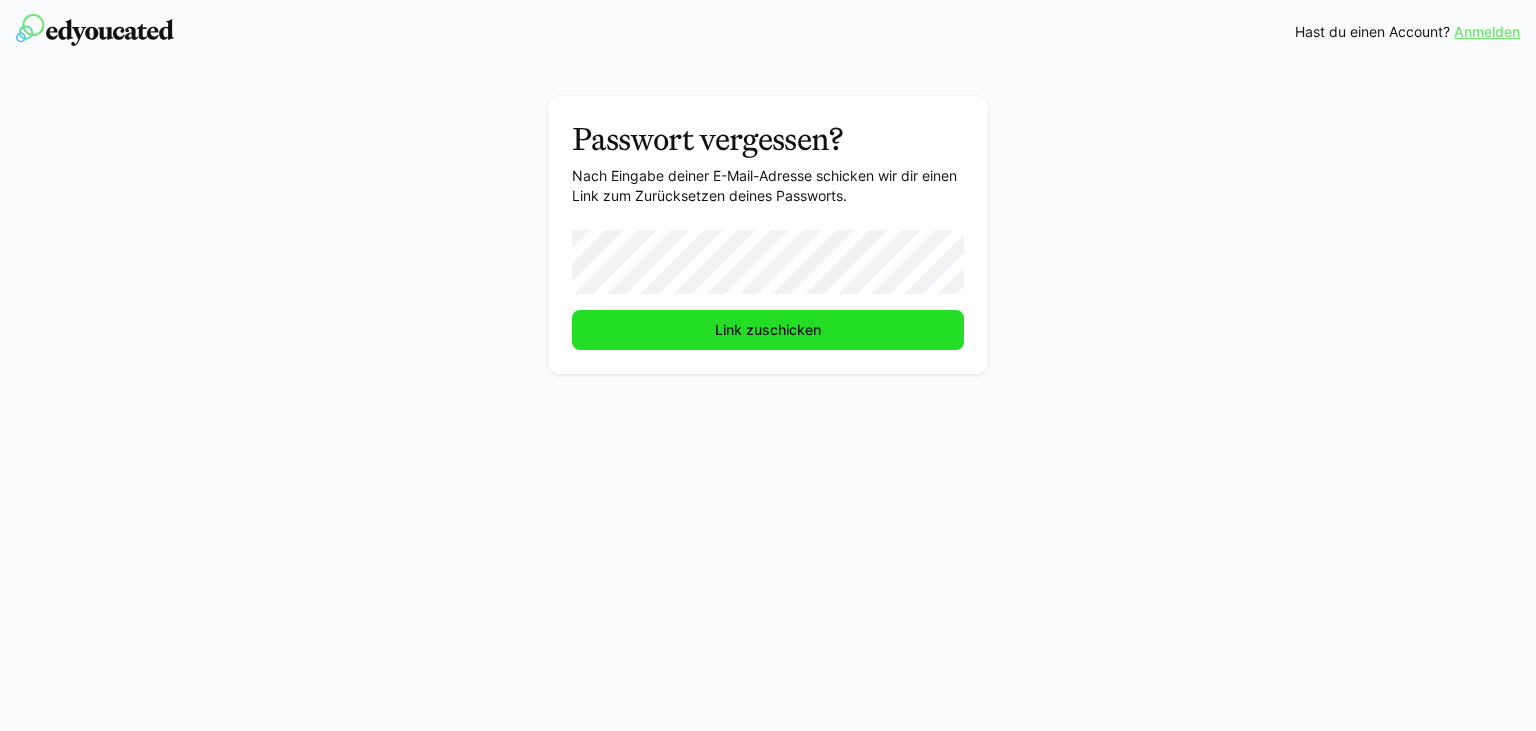 click on "Link zuschicken" 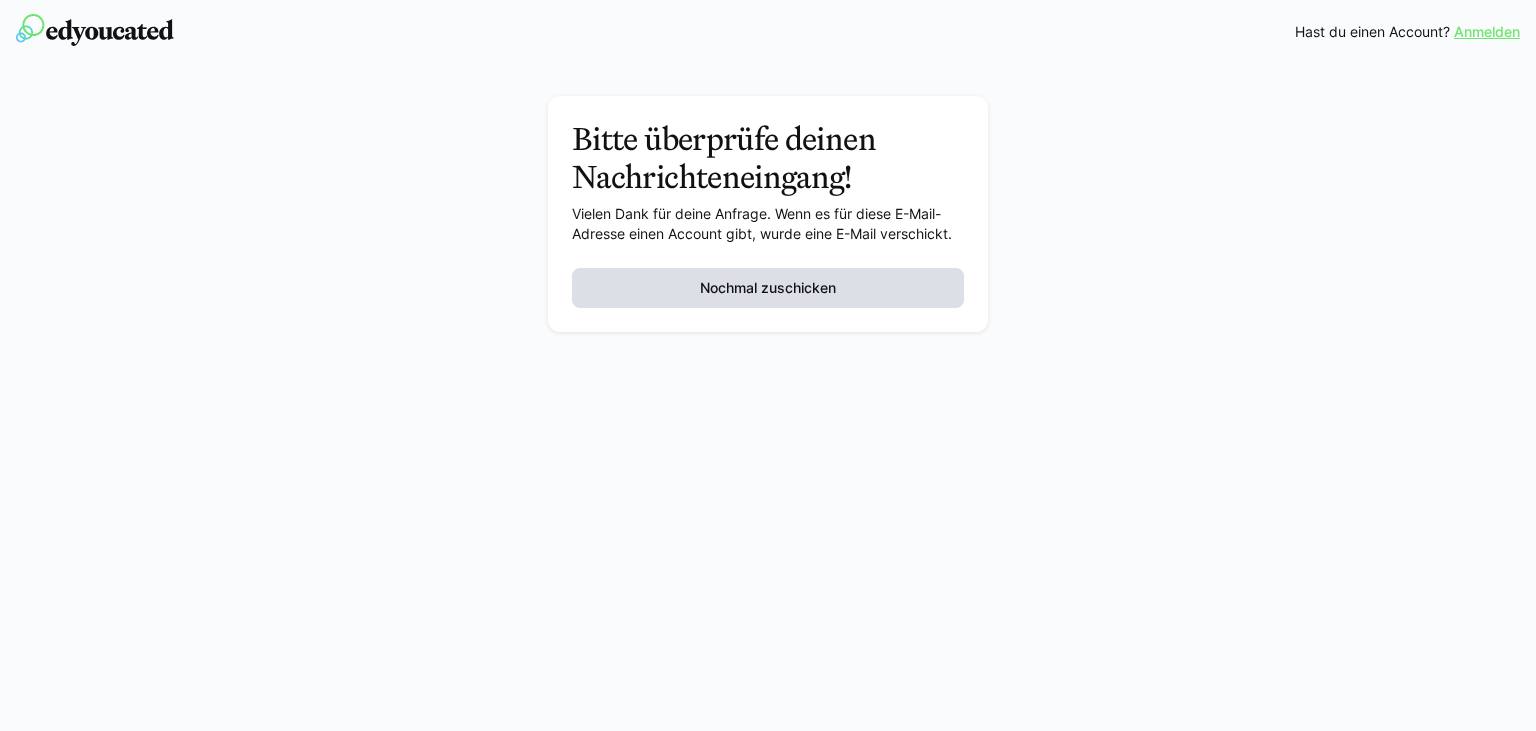click on "Nochmal zuschicken" 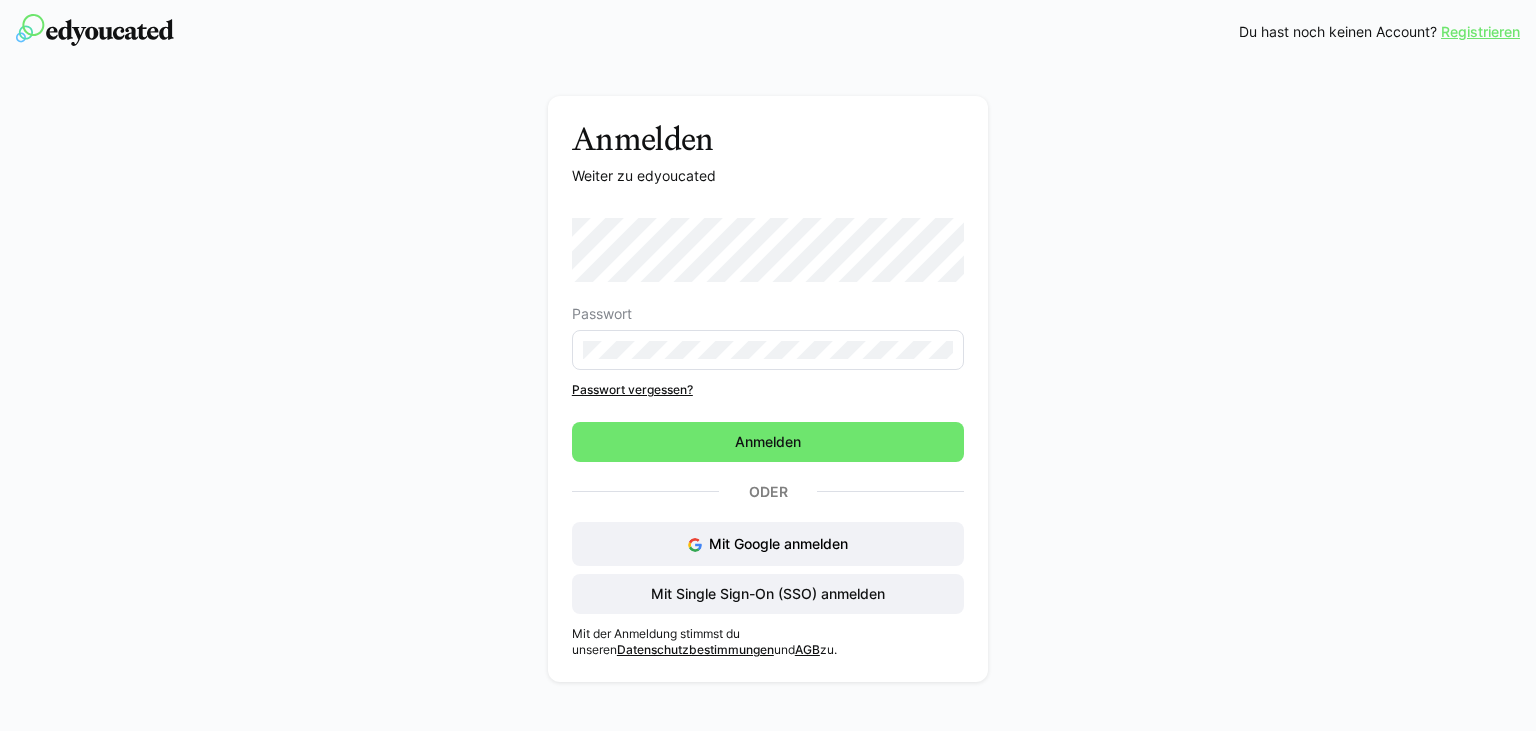 scroll, scrollTop: 0, scrollLeft: 0, axis: both 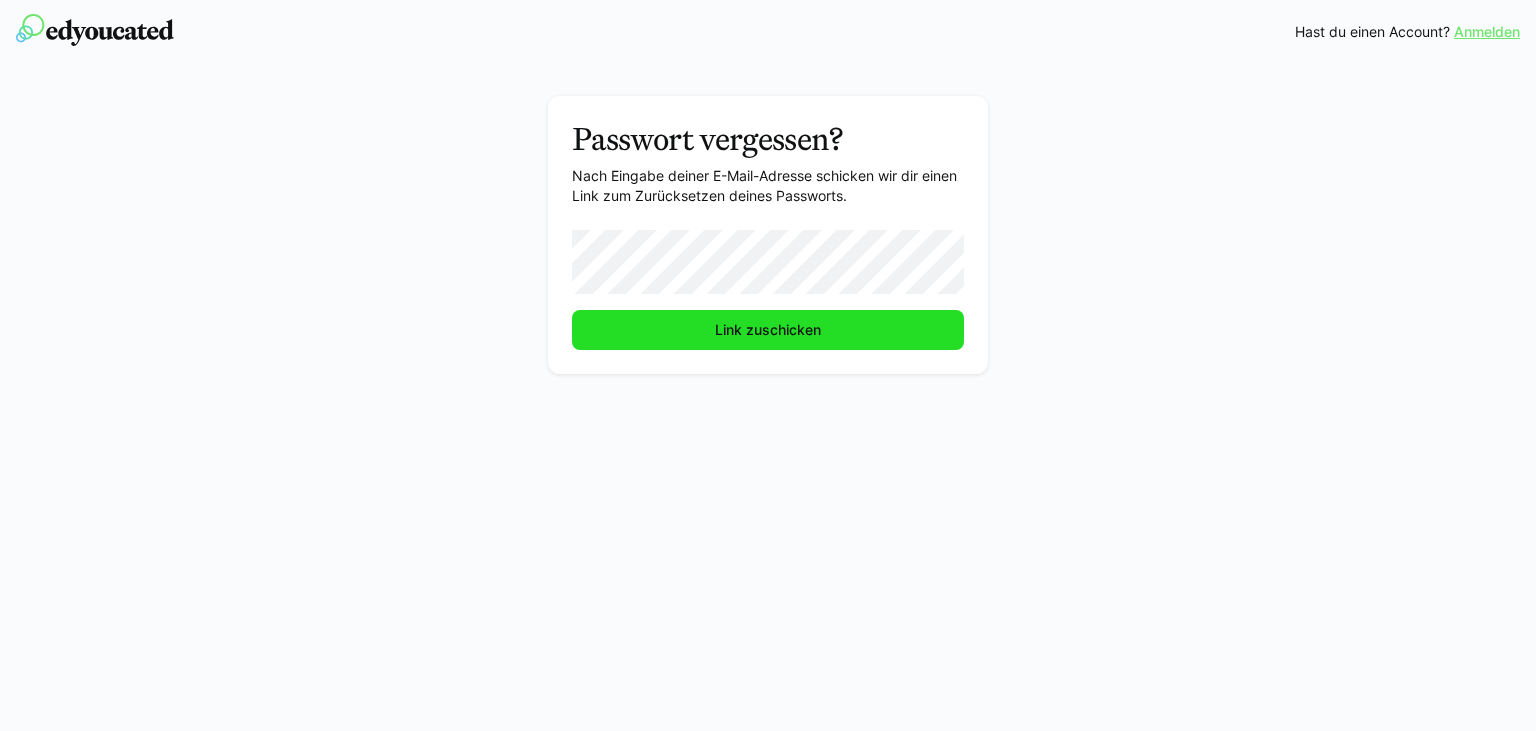 click on "Link zuschicken" 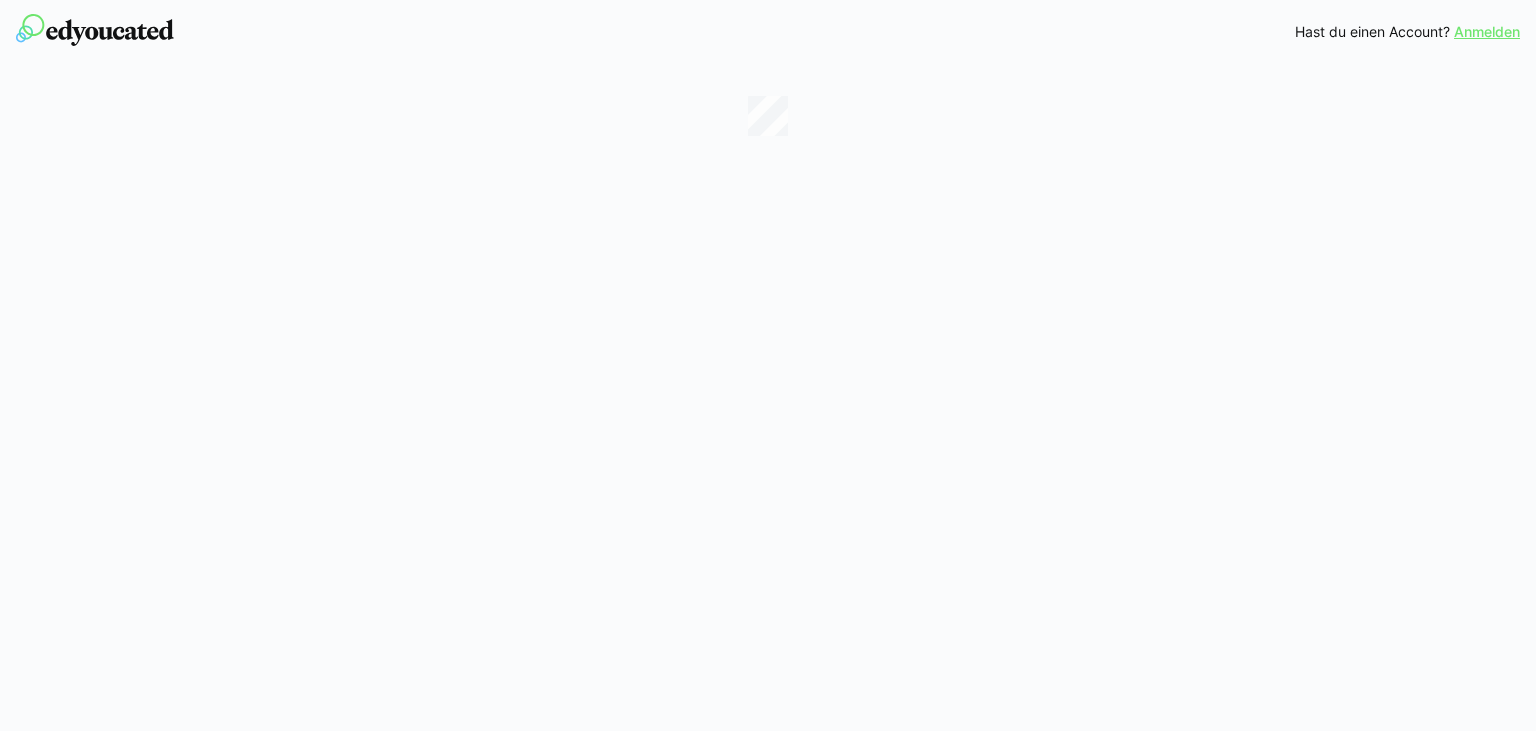 scroll, scrollTop: 0, scrollLeft: 0, axis: both 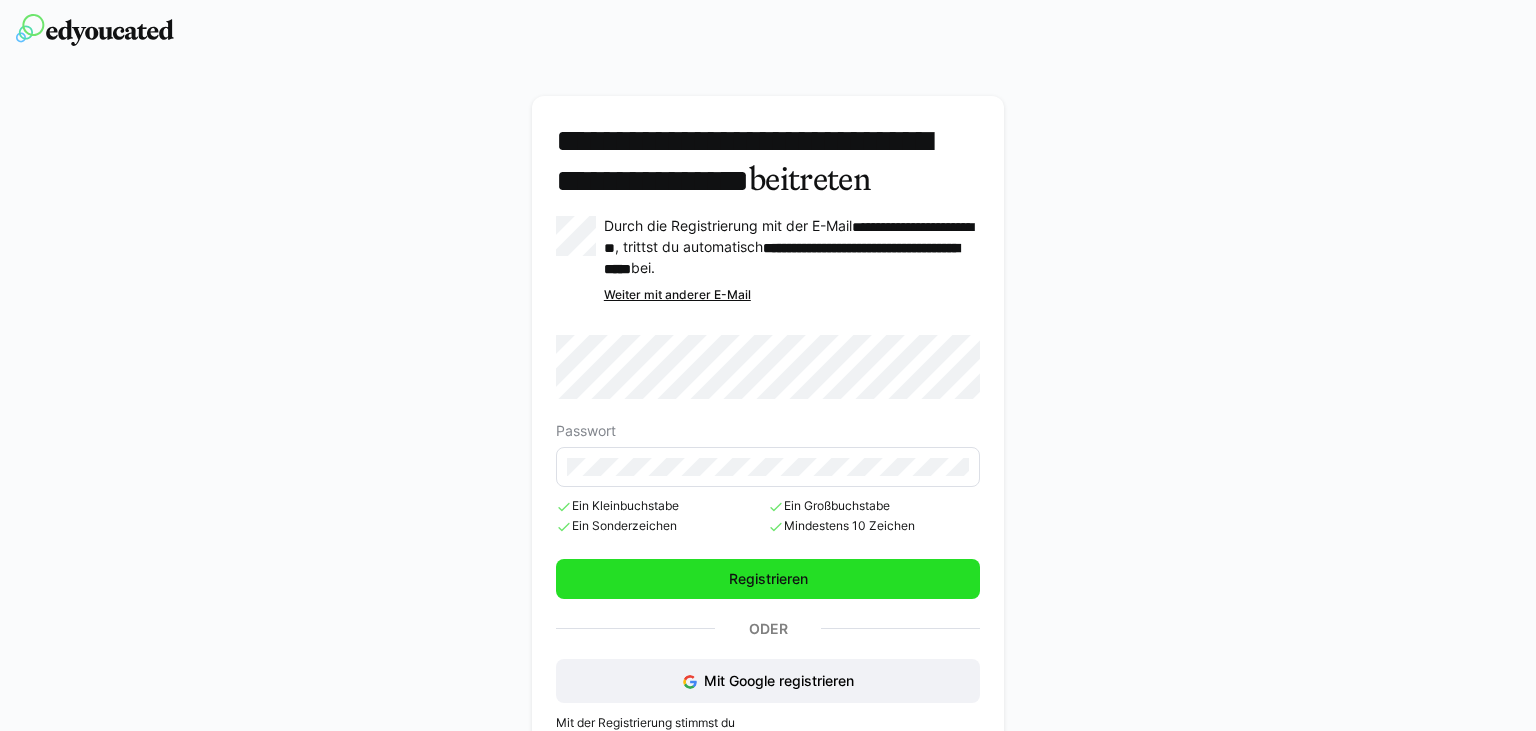 click on "Registrieren" 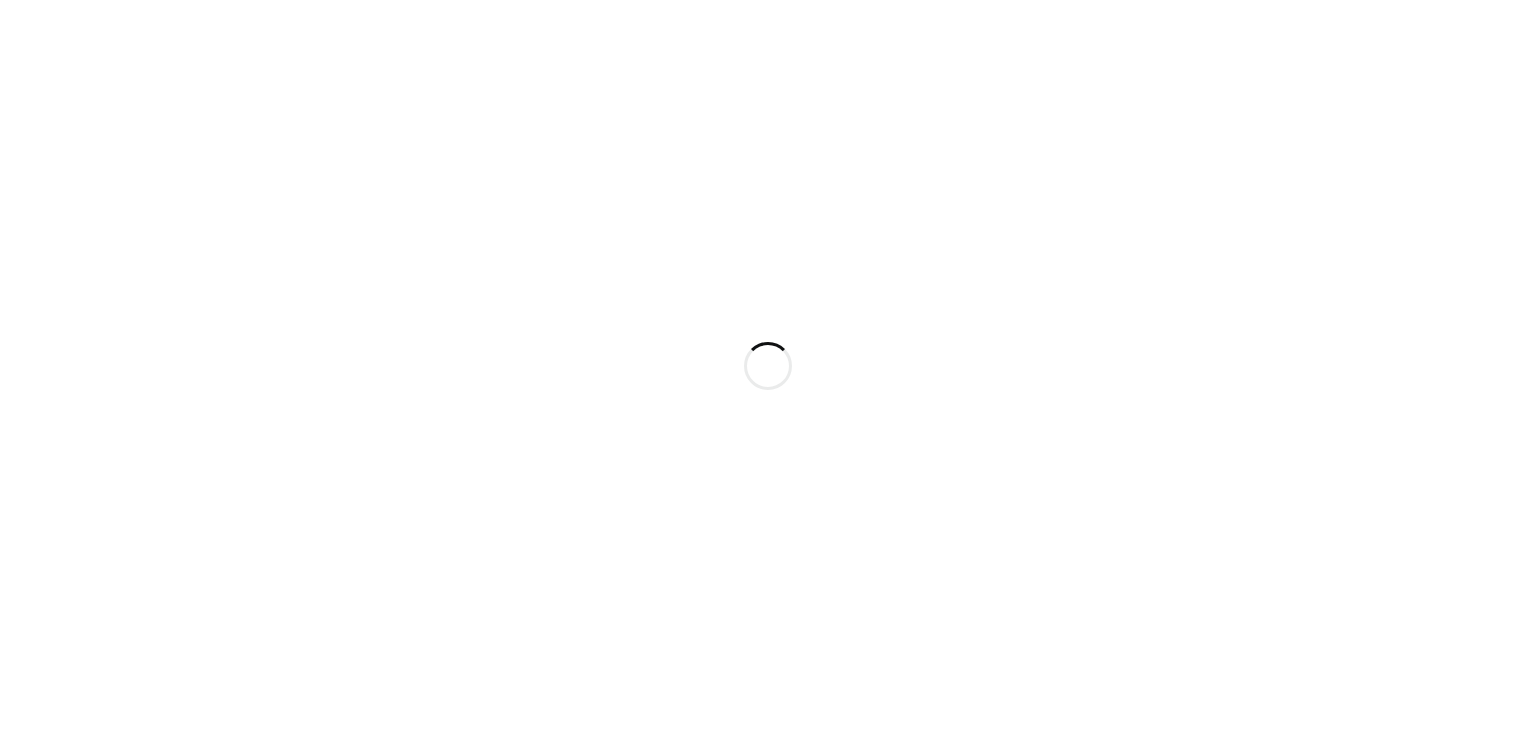 scroll, scrollTop: 0, scrollLeft: 0, axis: both 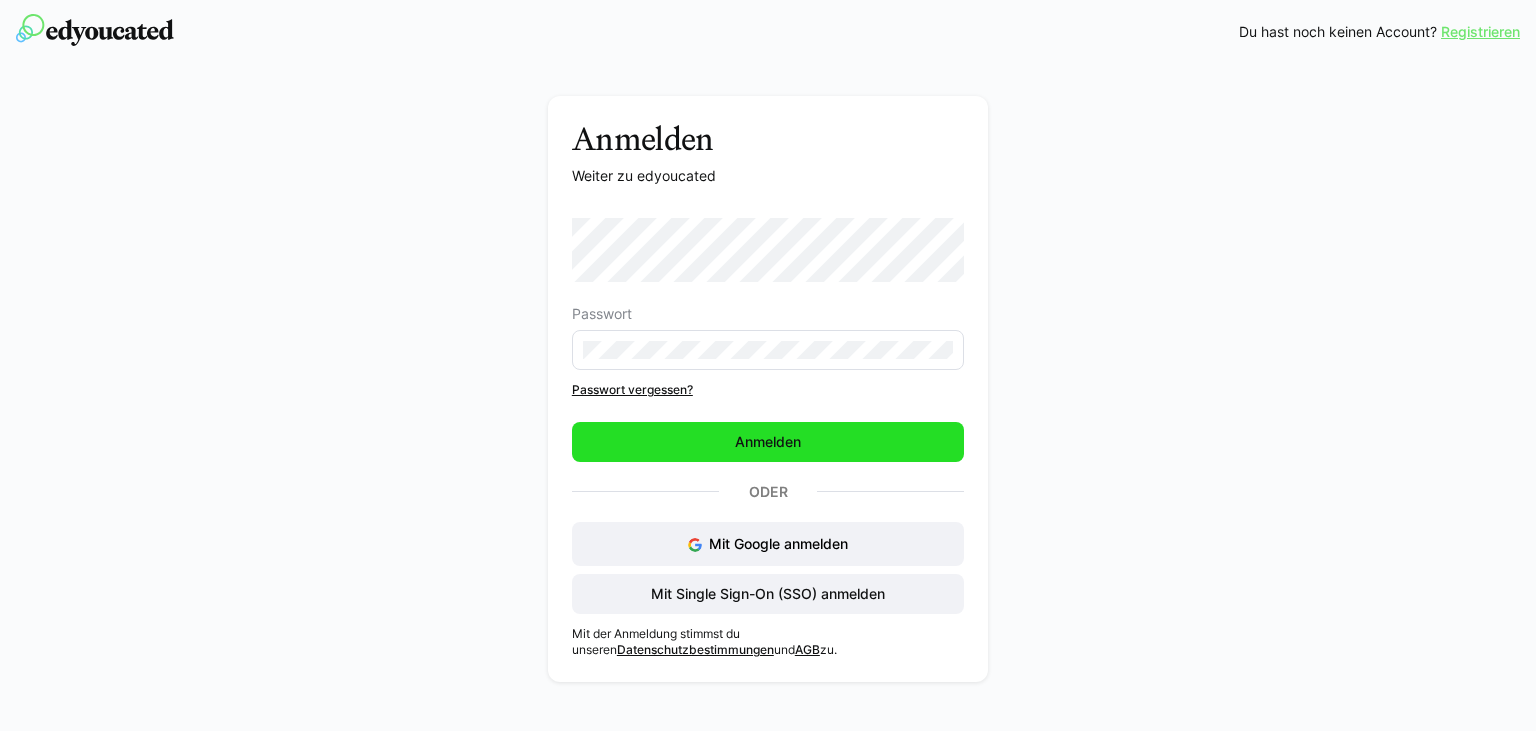 click on "Anmelden" 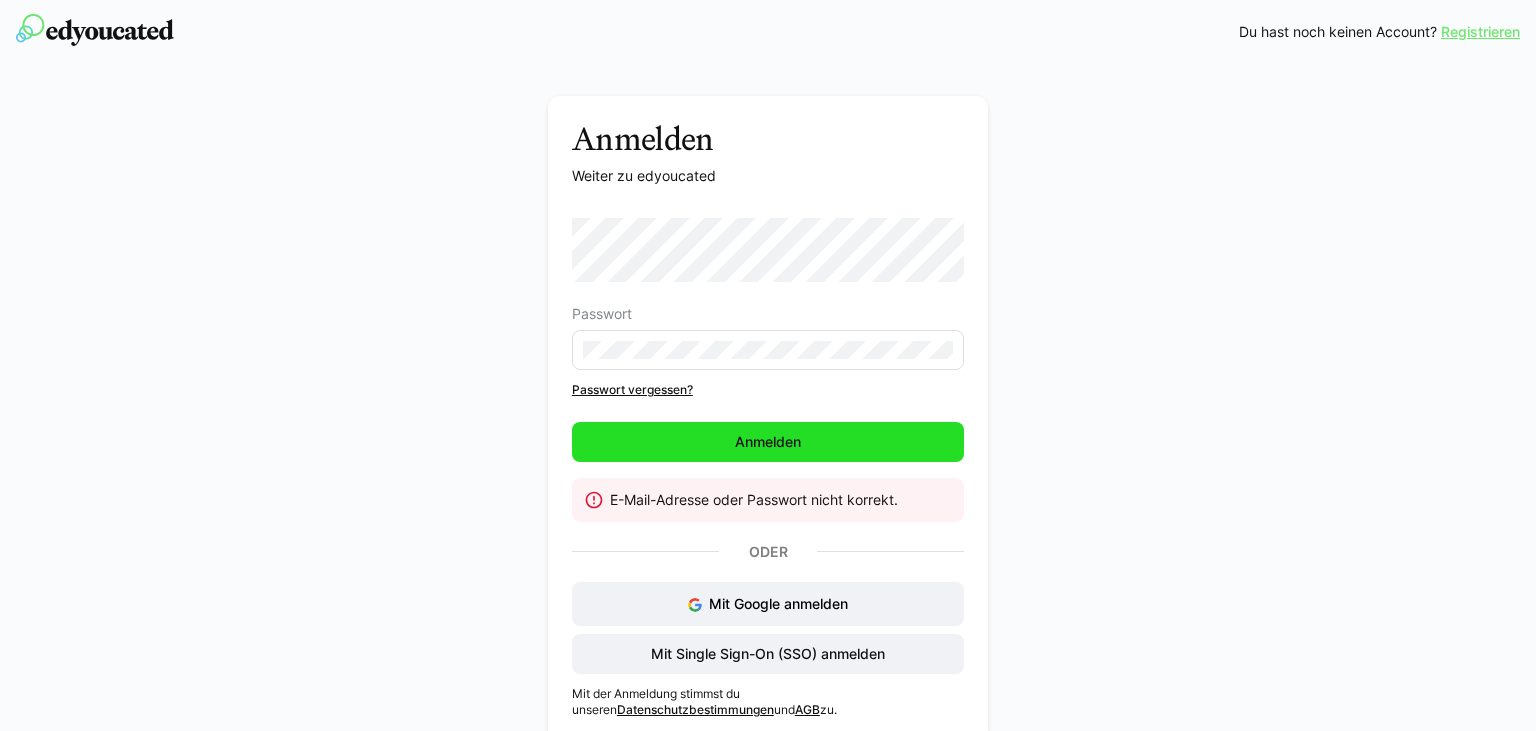 click on "Anmelden" 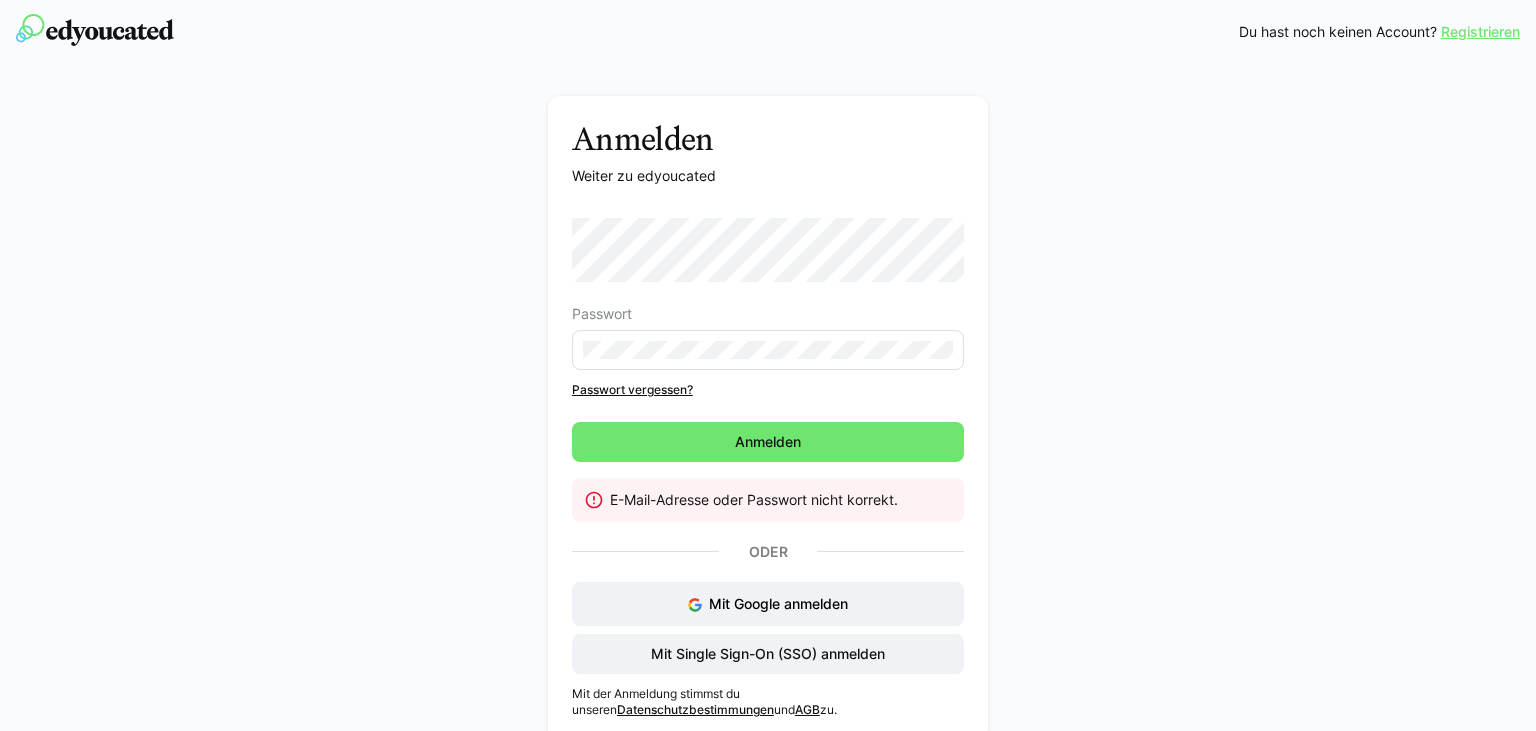 click on "Passwort vergessen?" 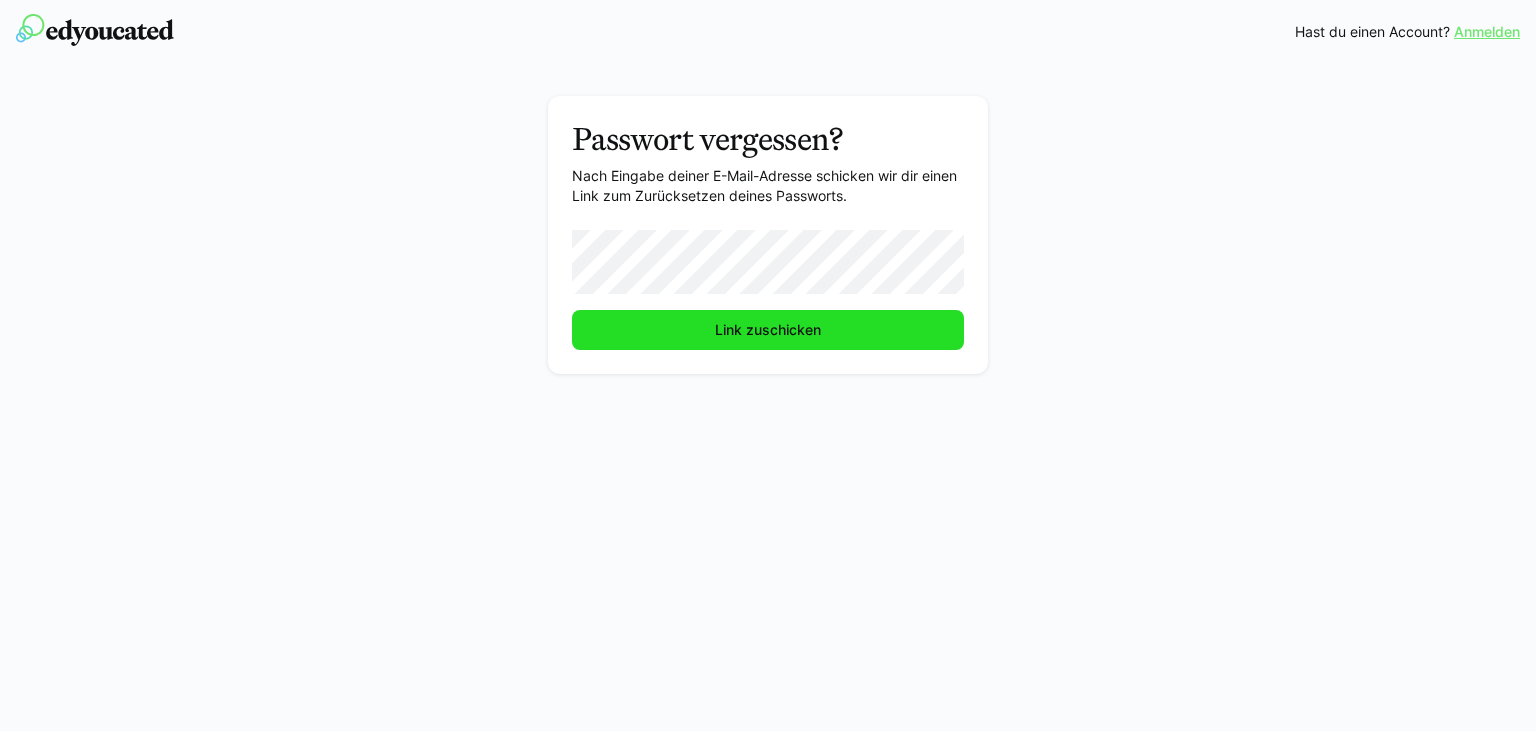 click on "Link zuschicken" 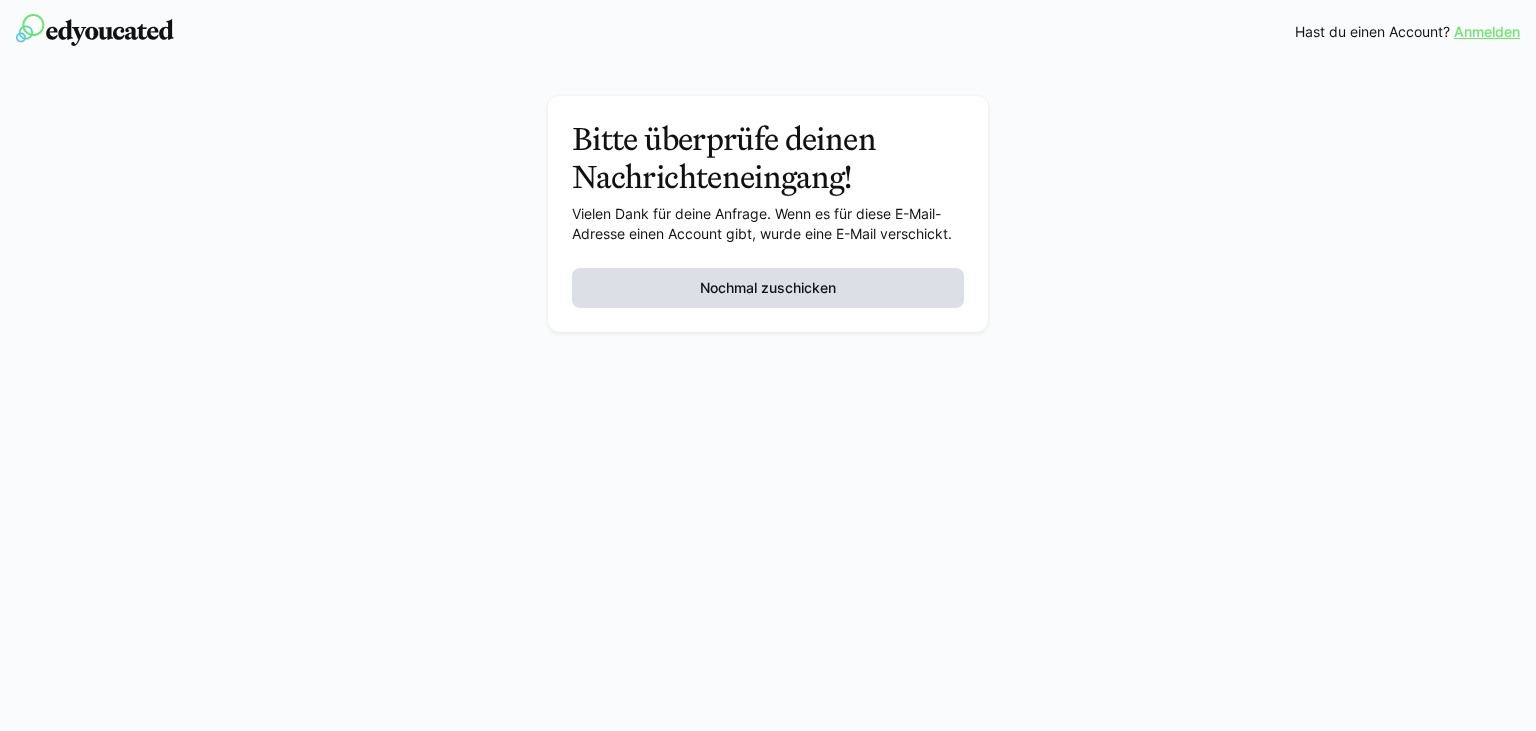 click on "Nochmal zuschicken" 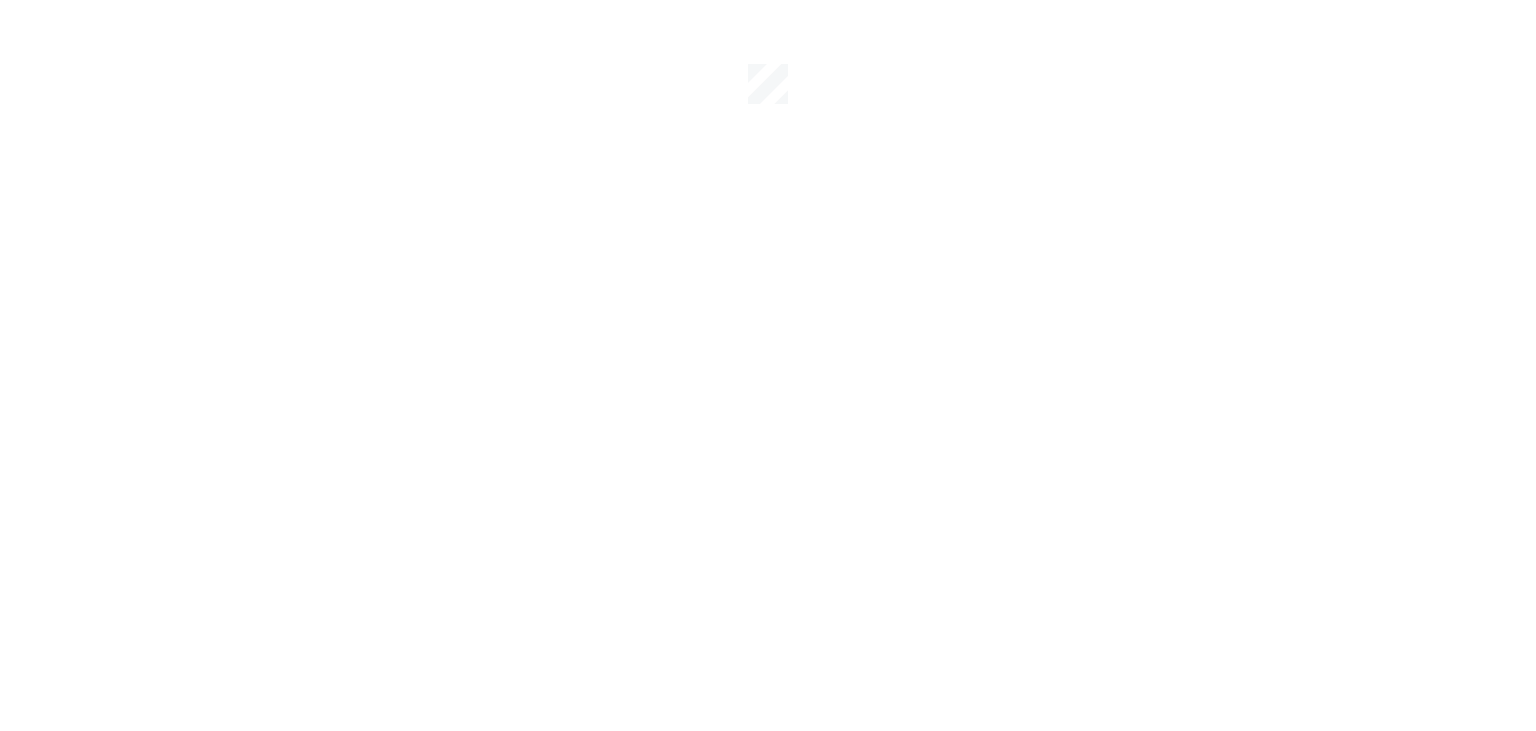 scroll, scrollTop: 0, scrollLeft: 0, axis: both 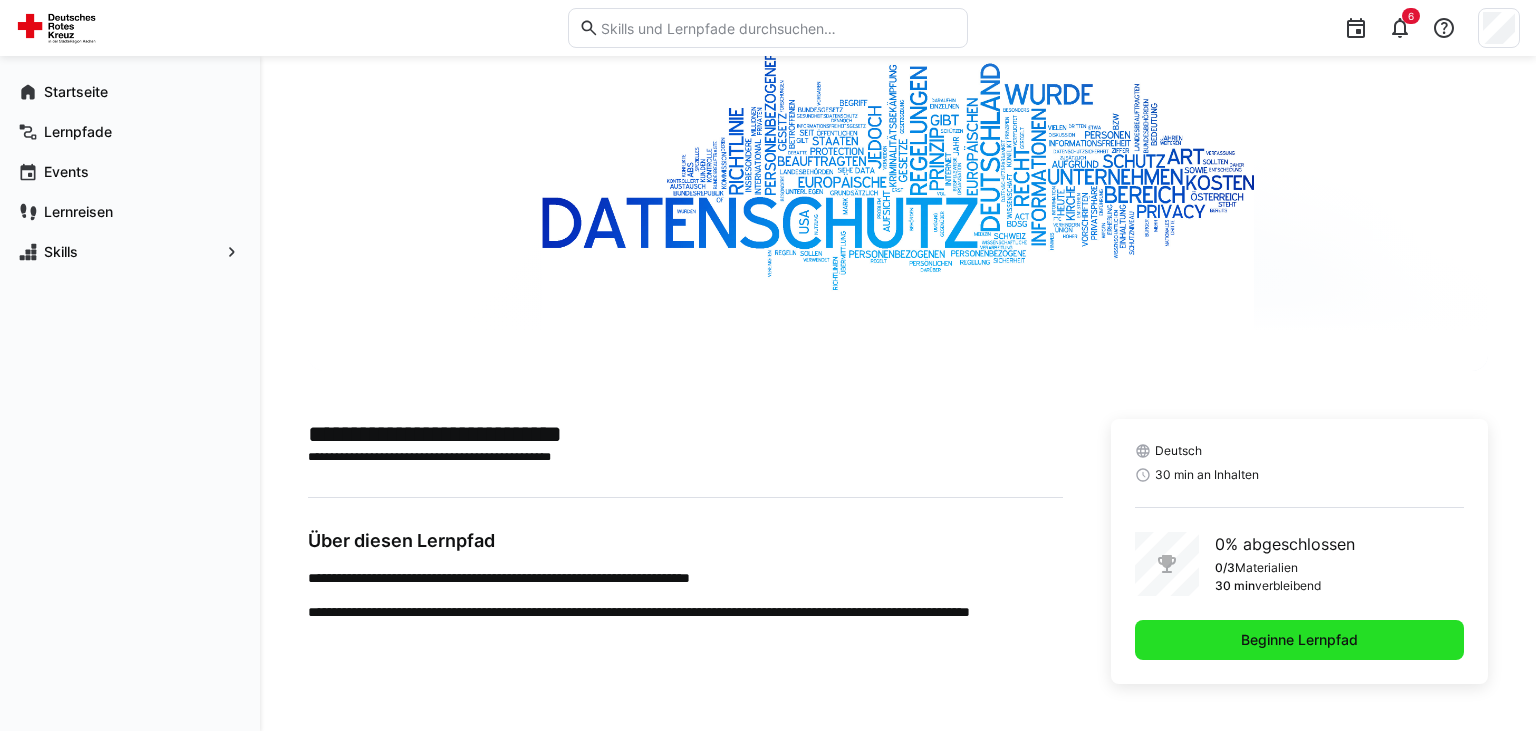 click on "Beginne Lernpfad" 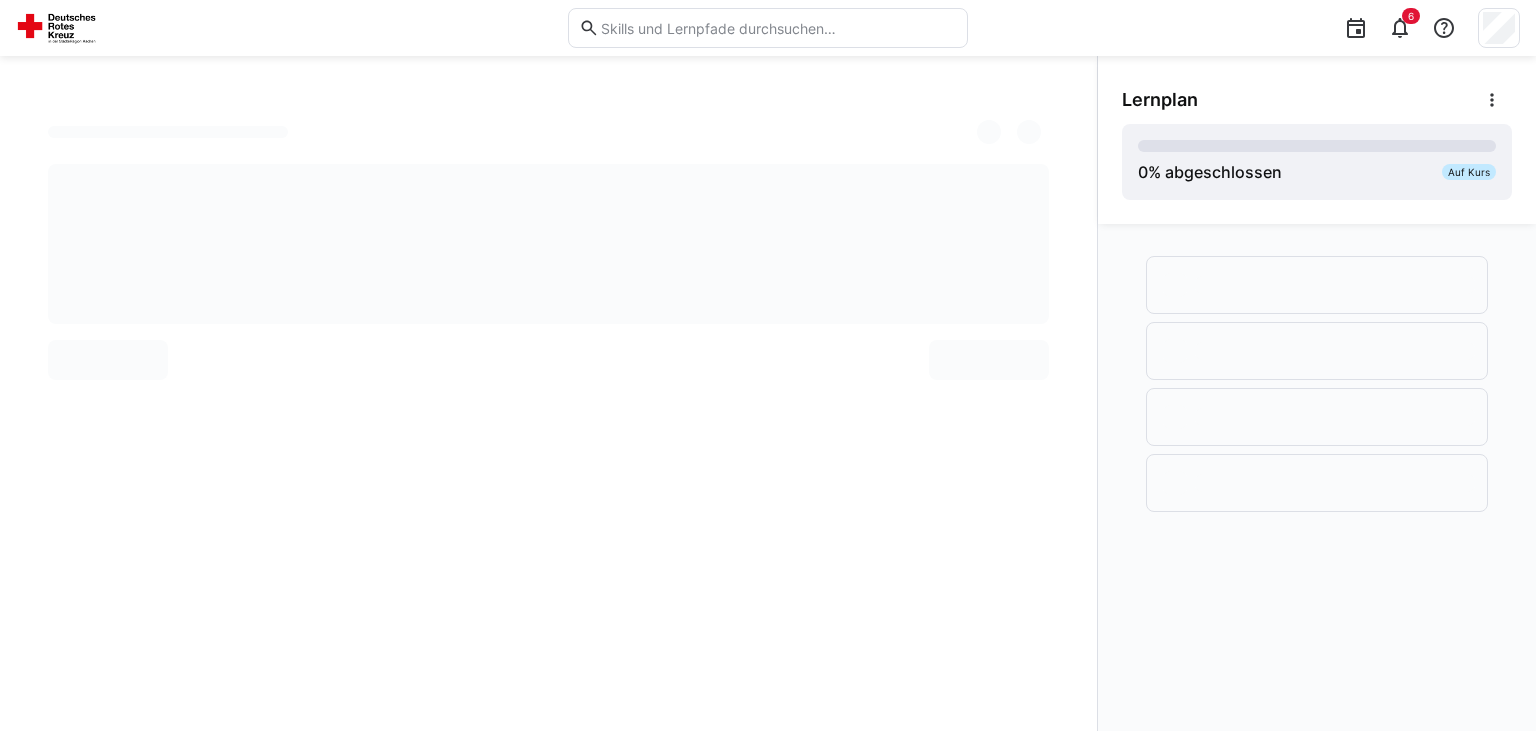 scroll, scrollTop: 0, scrollLeft: 0, axis: both 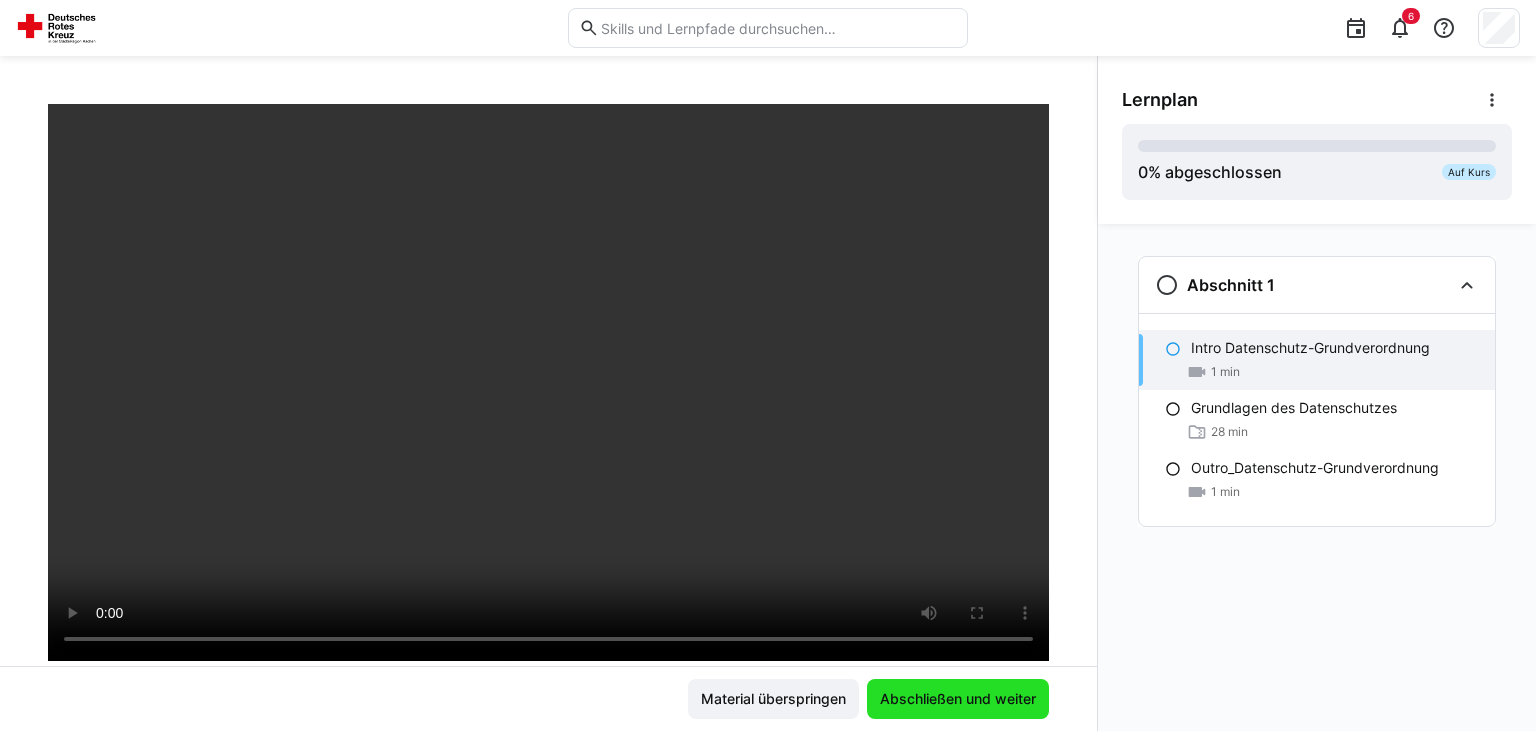 click on "Abschließen und weiter" 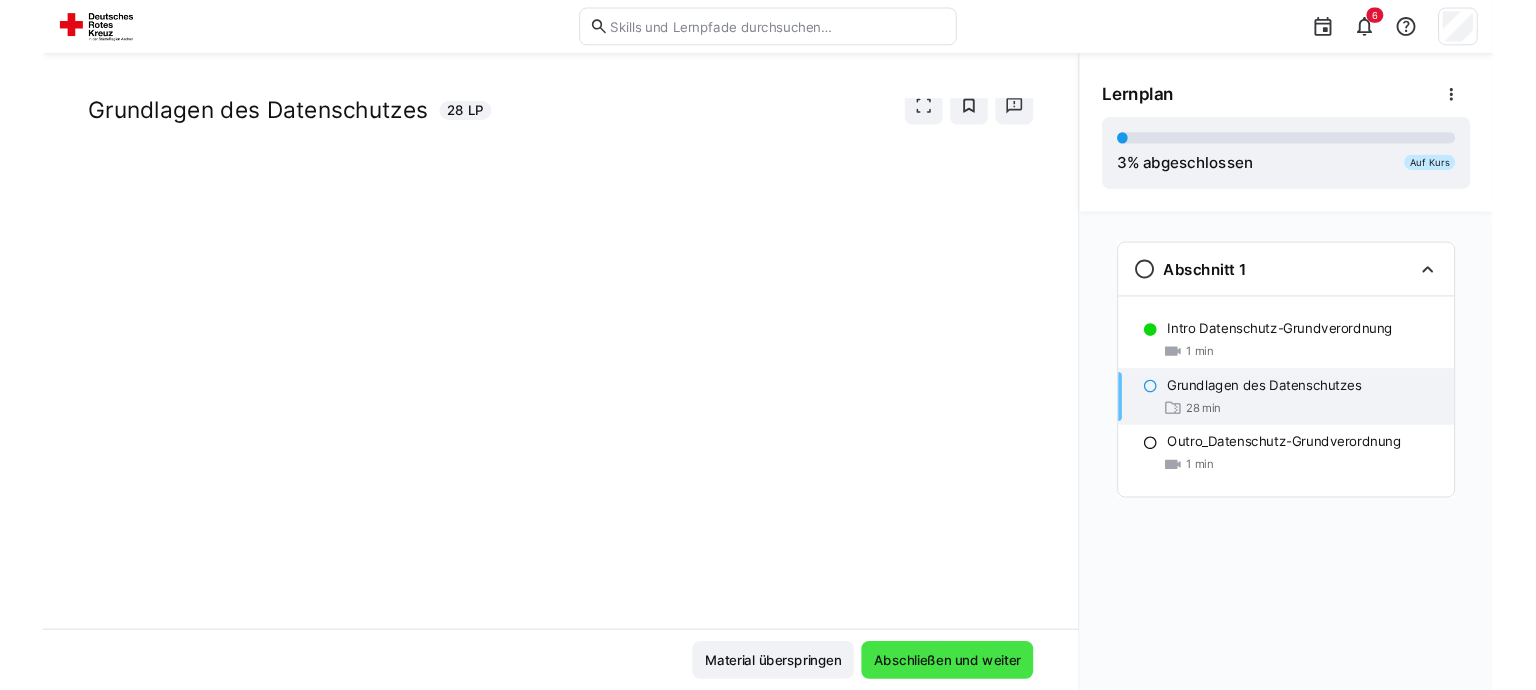 scroll, scrollTop: 49, scrollLeft: 0, axis: vertical 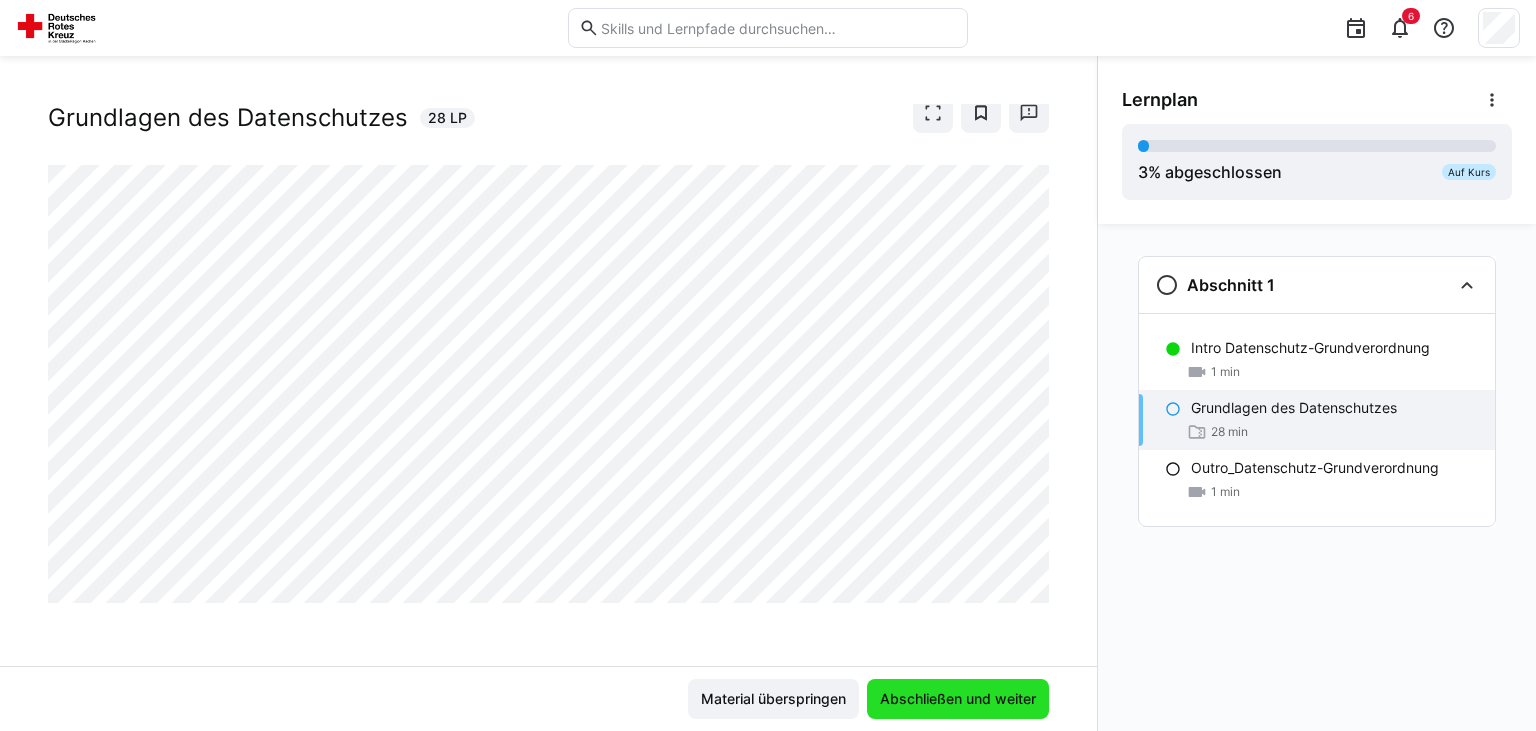 click on "Abschließen und weiter" 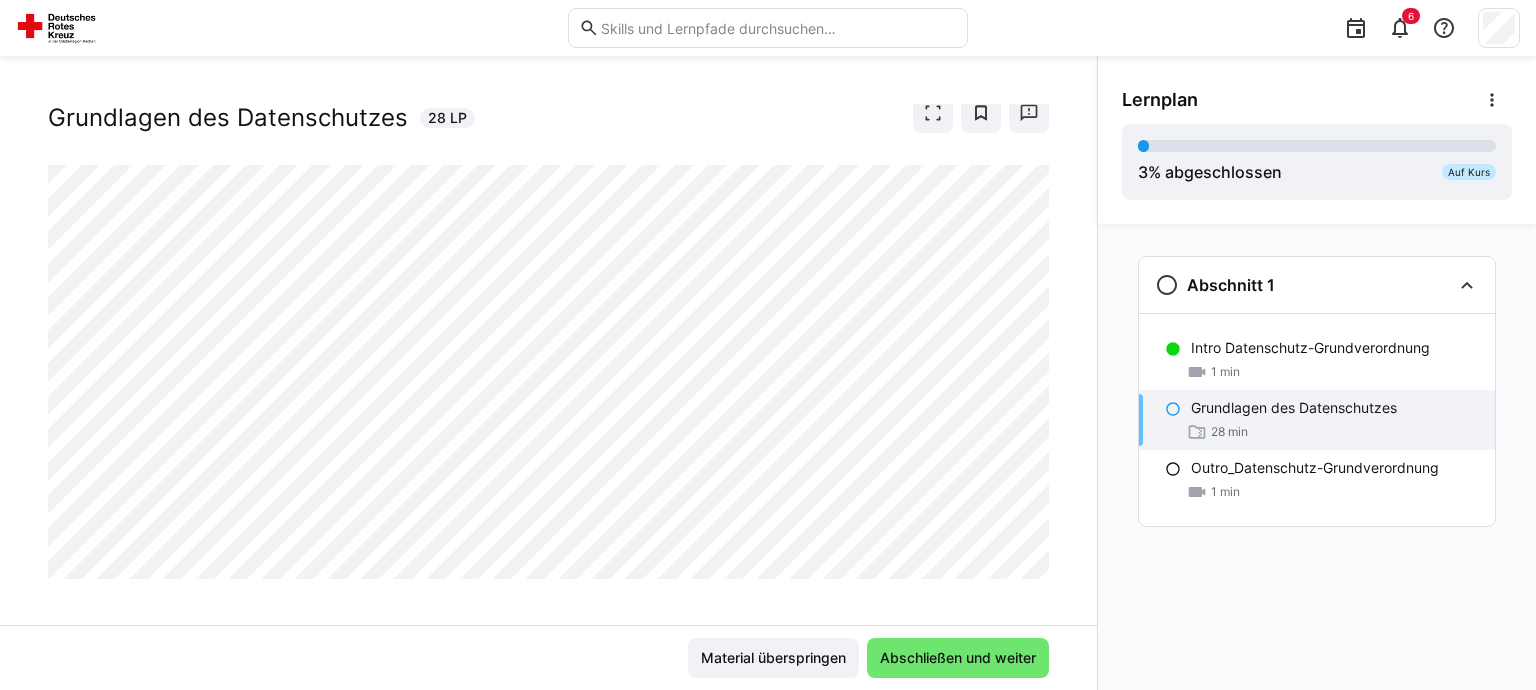 scroll, scrollTop: 66, scrollLeft: 0, axis: vertical 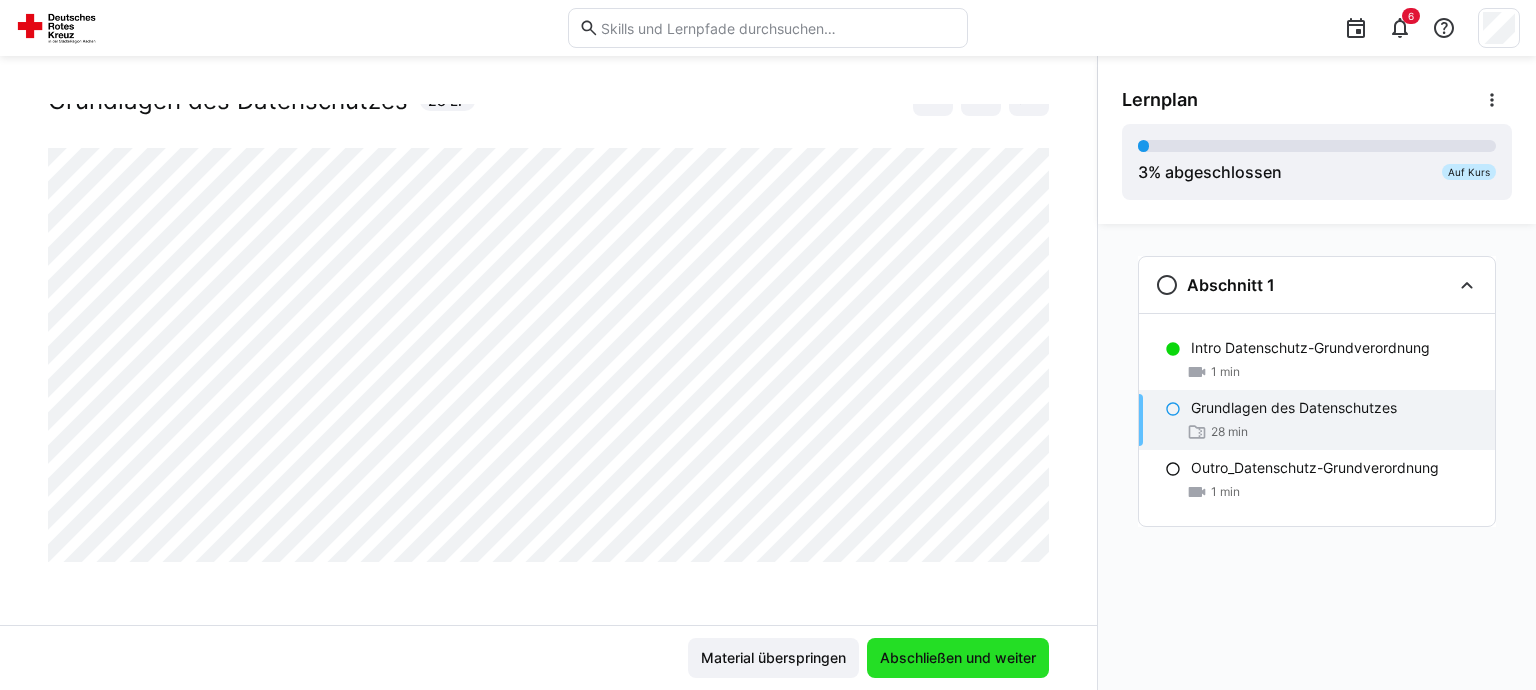 click on "Abschließen und weiter" 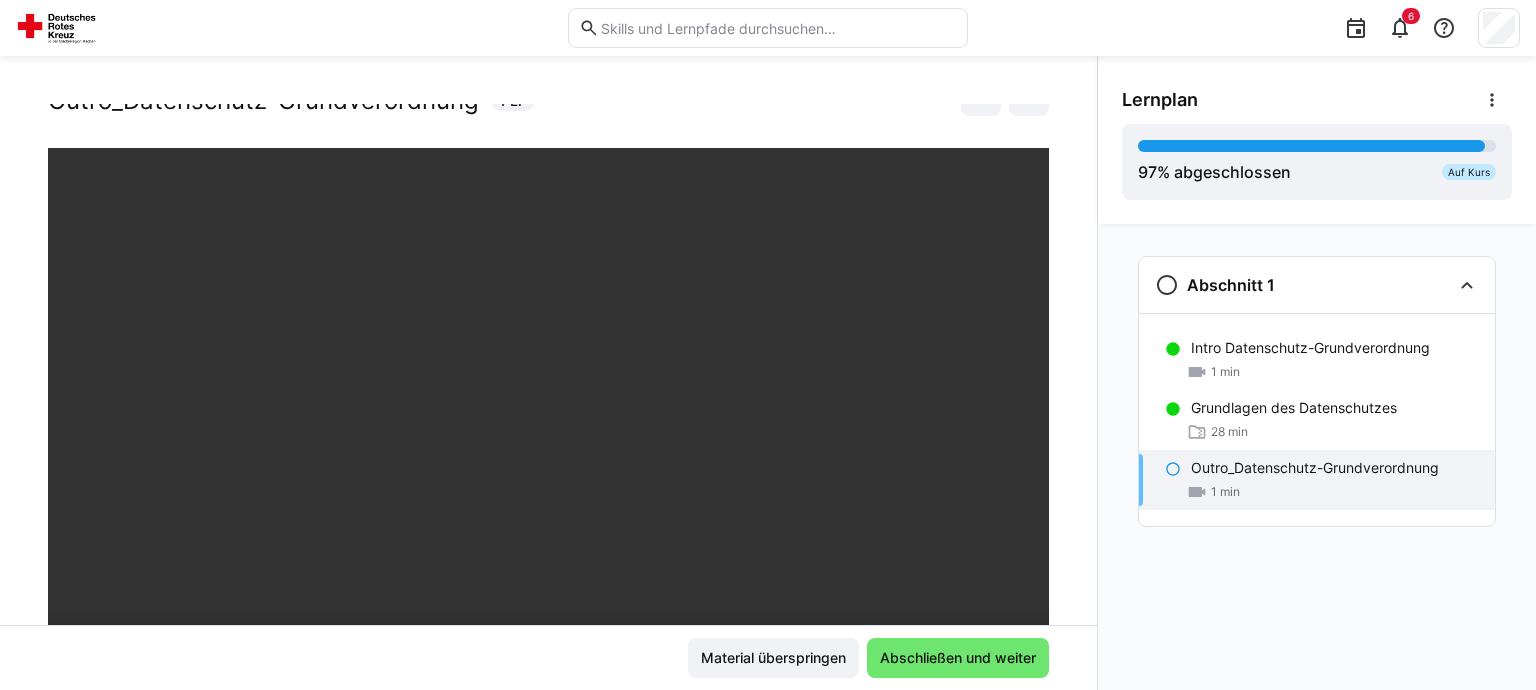 type 